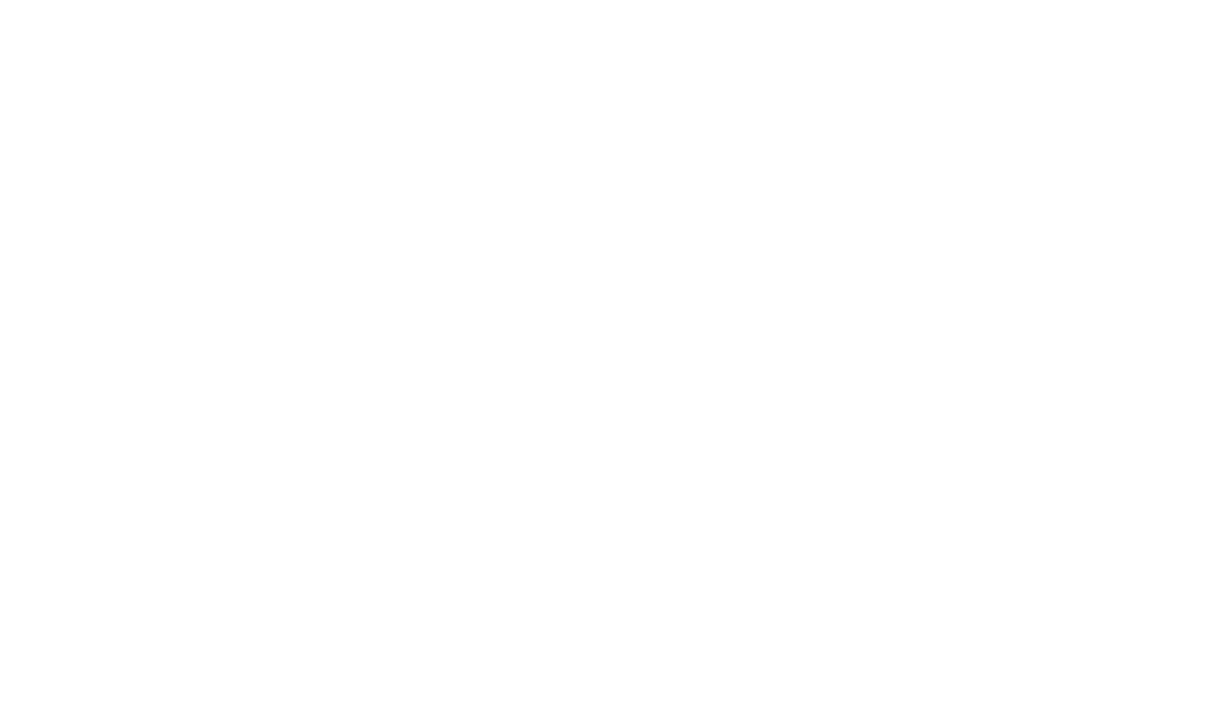 scroll, scrollTop: 0, scrollLeft: 0, axis: both 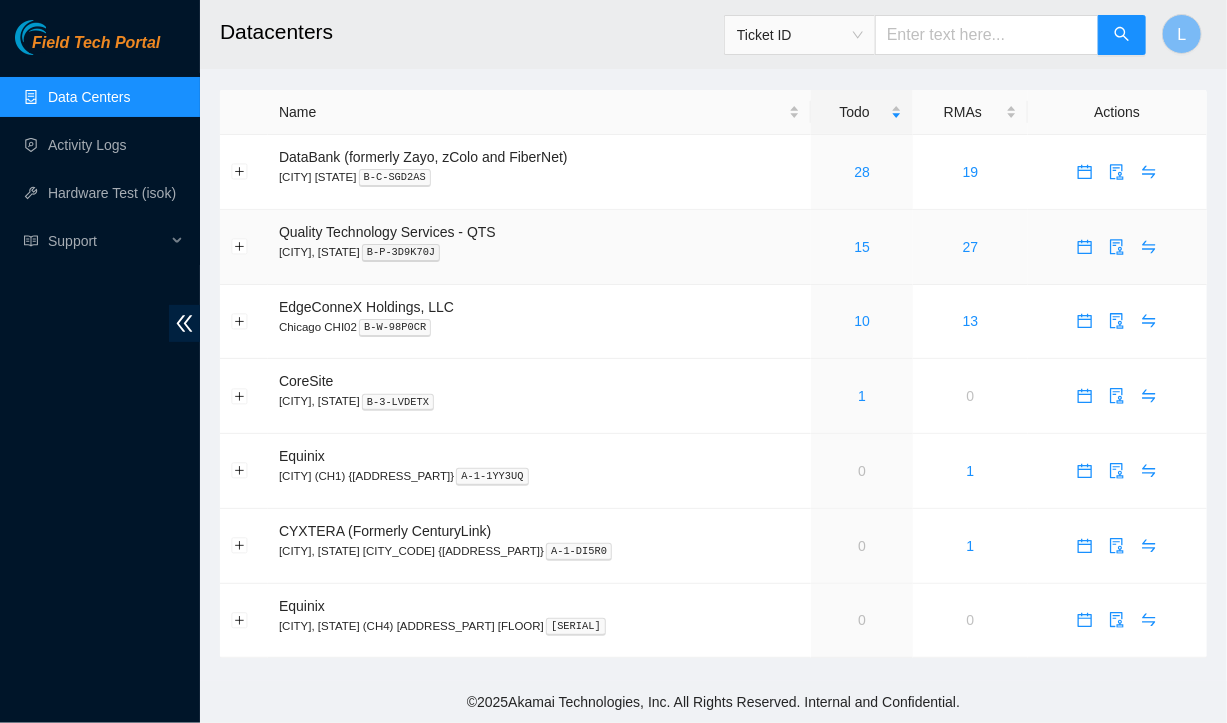 click on "15" at bounding box center (862, 247) 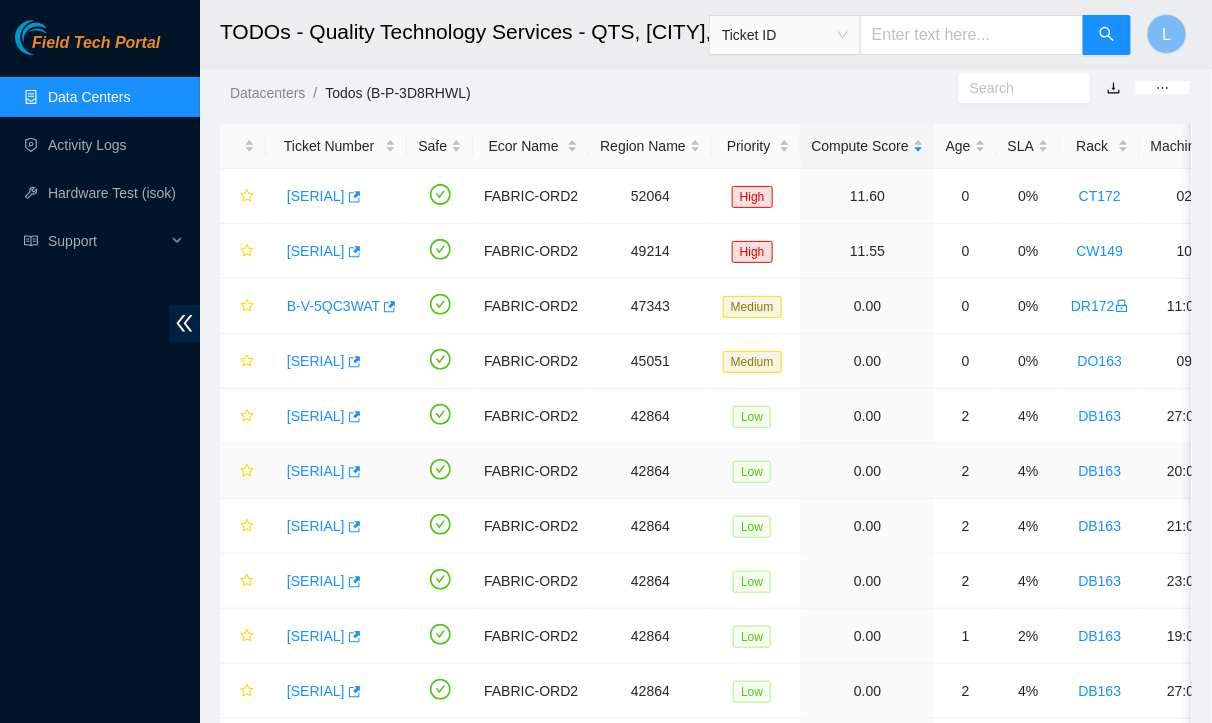scroll, scrollTop: 74, scrollLeft: 0, axis: vertical 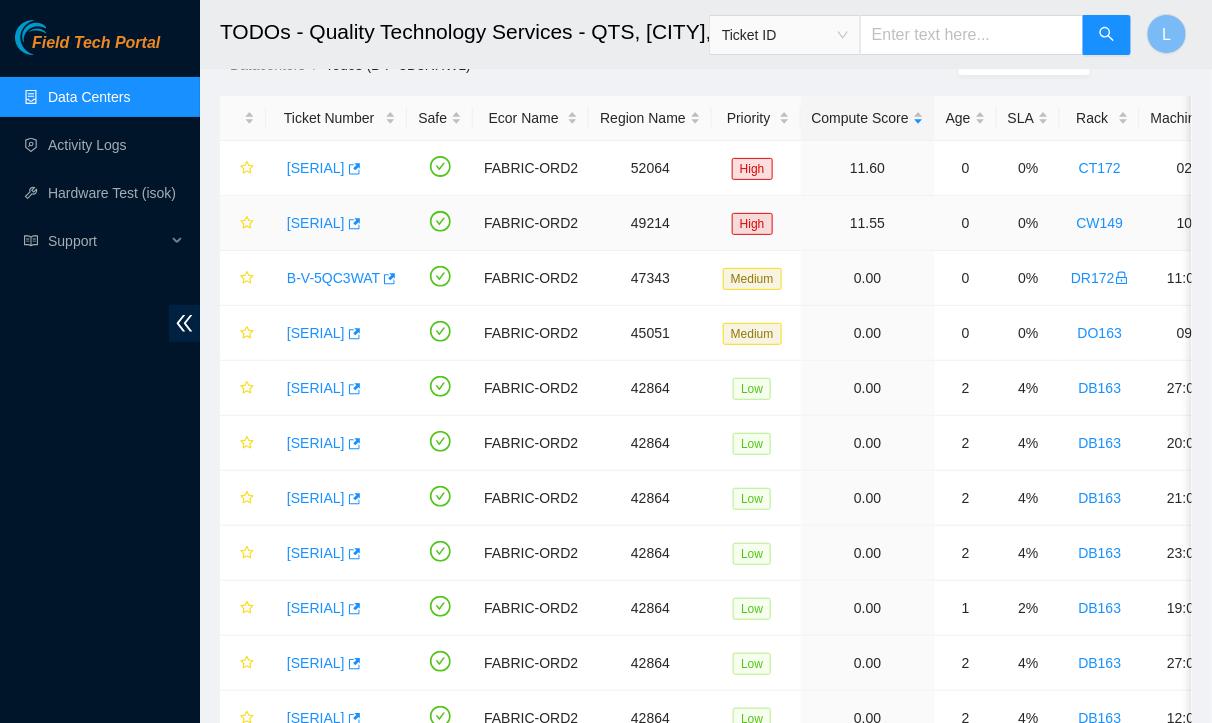 click on "[LICENSE_PLATE]" at bounding box center [316, 223] 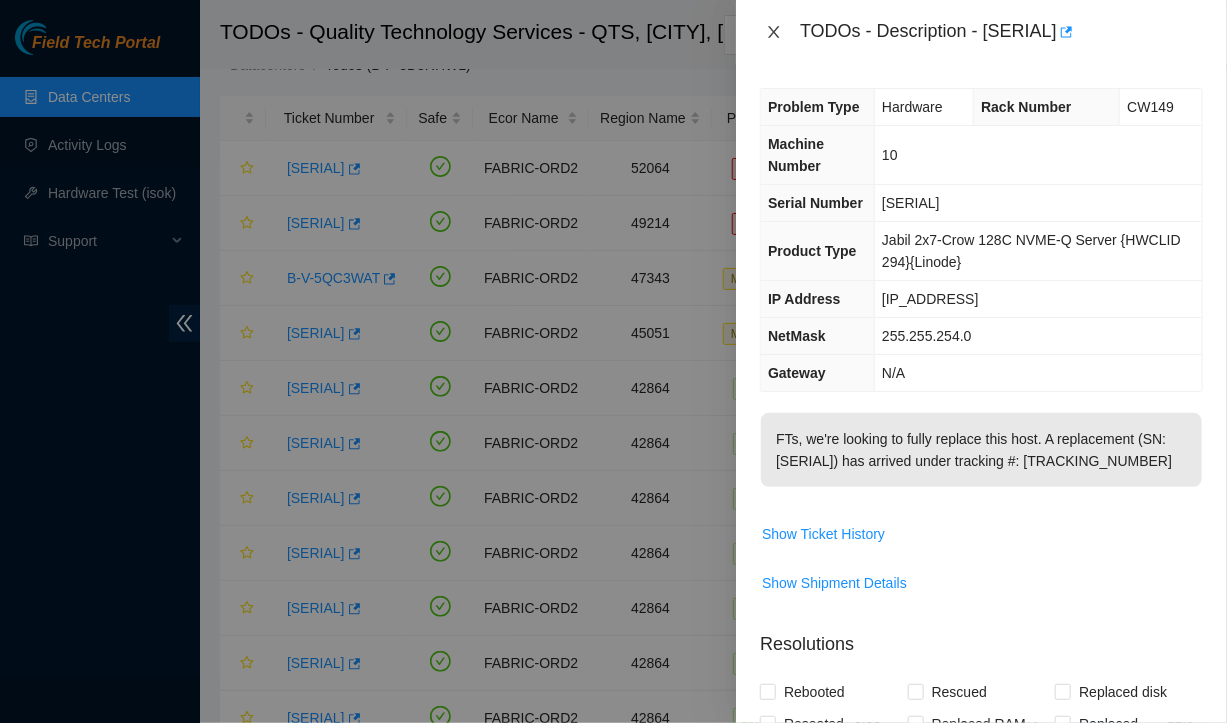 click 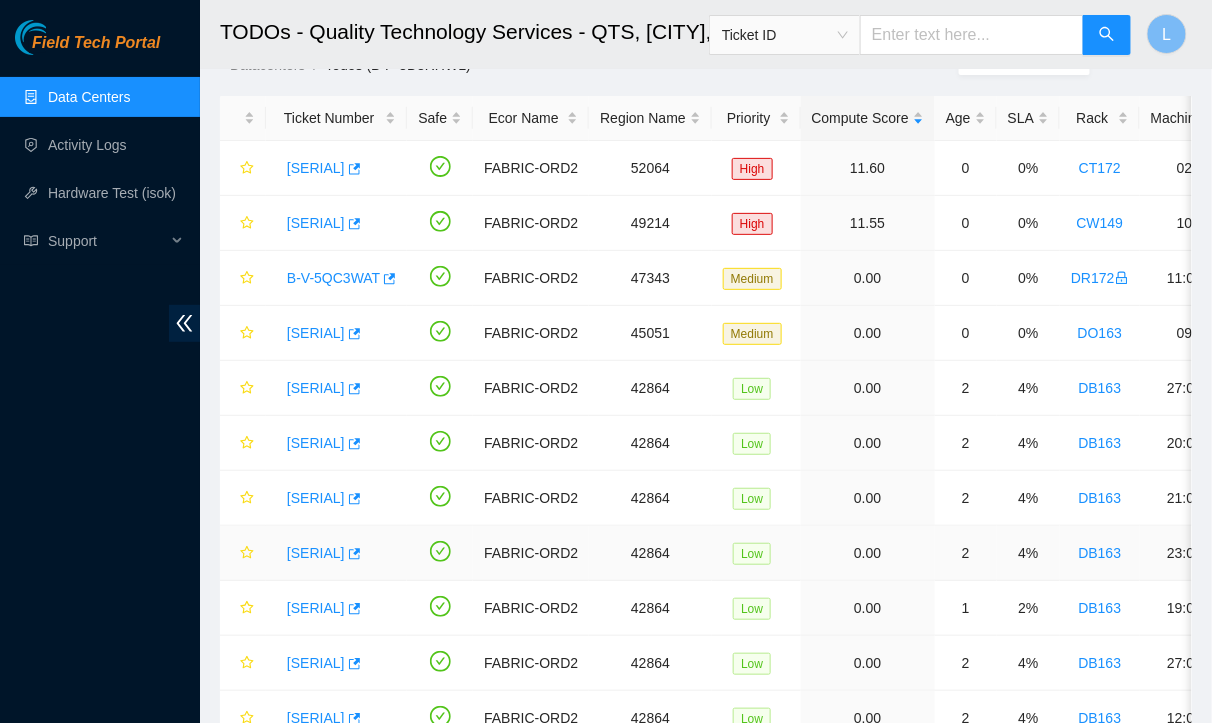 scroll, scrollTop: 114, scrollLeft: 0, axis: vertical 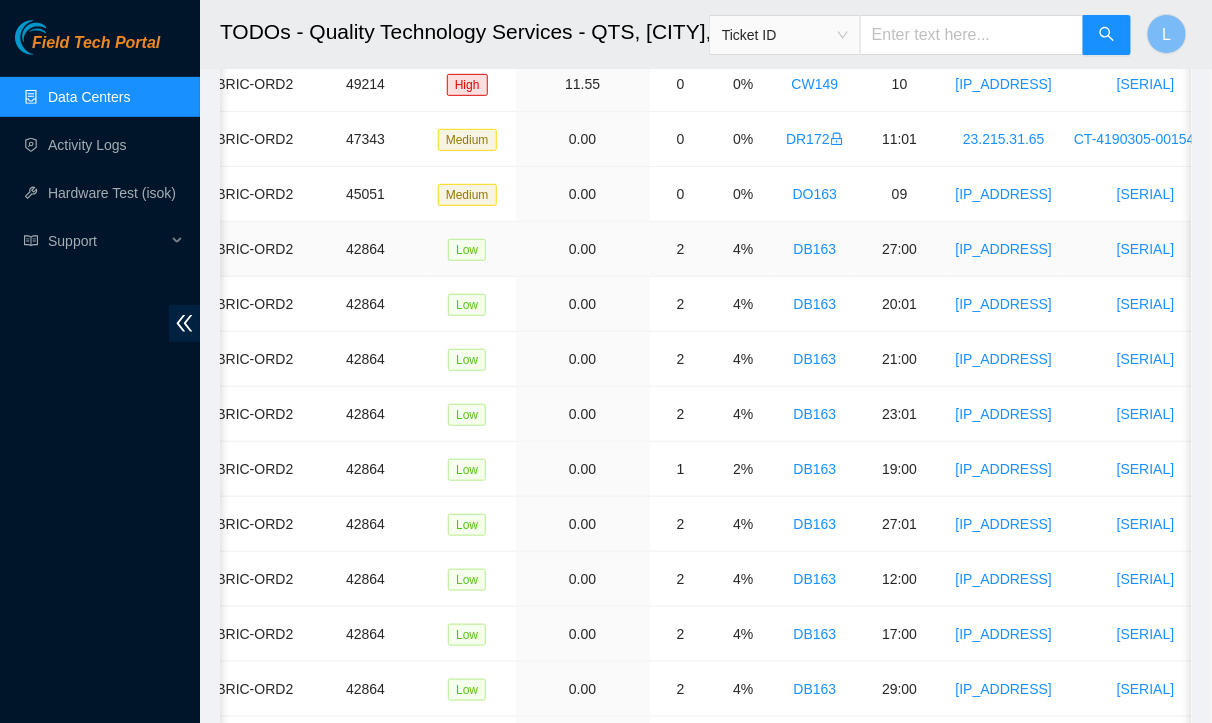 click on "DB163" at bounding box center [815, 249] 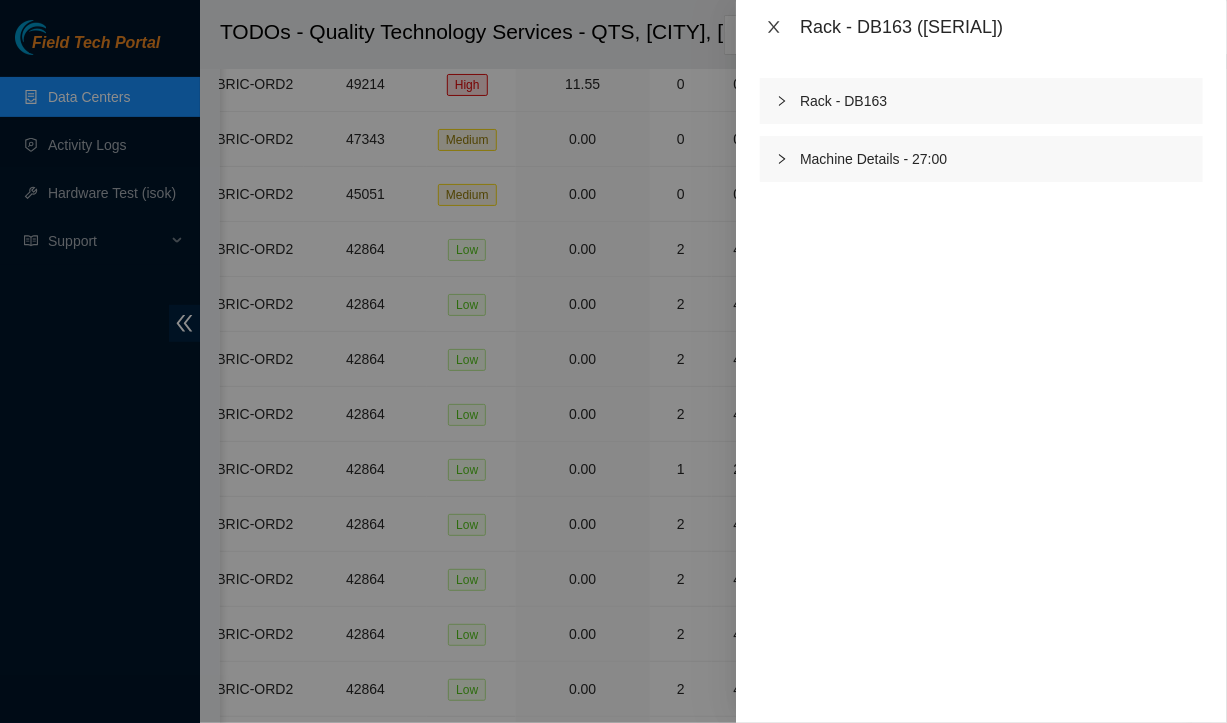 click 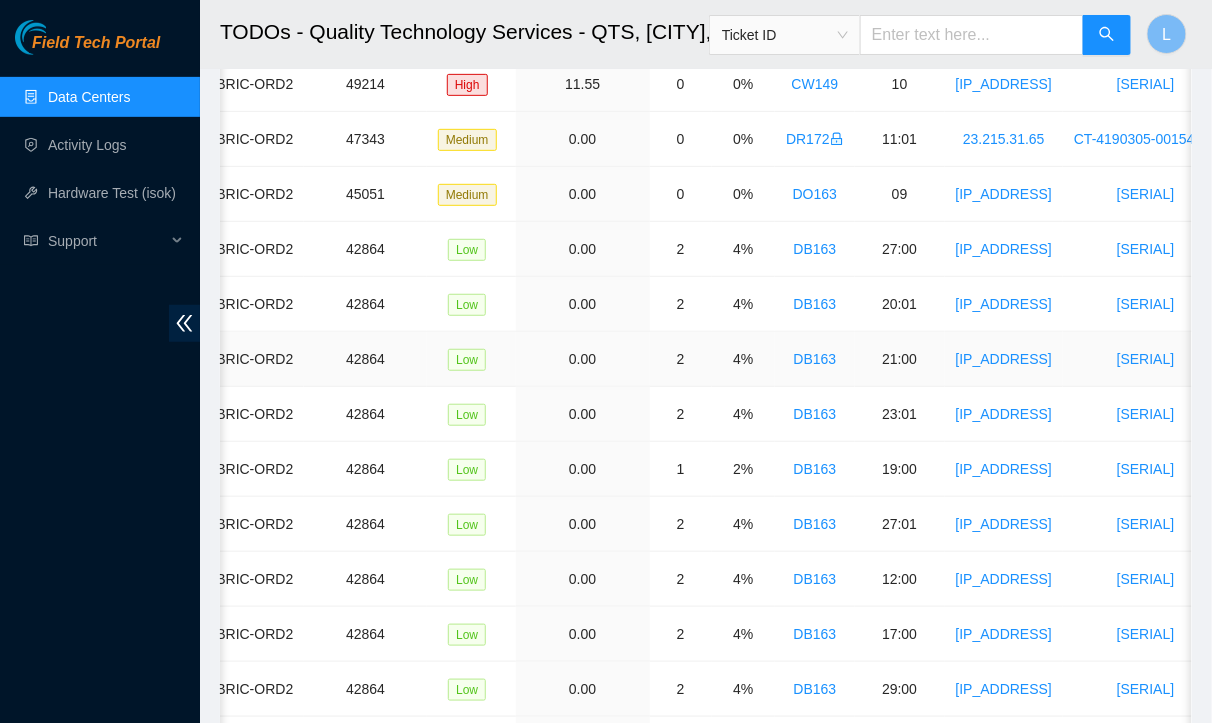 scroll, scrollTop: 0, scrollLeft: 0, axis: both 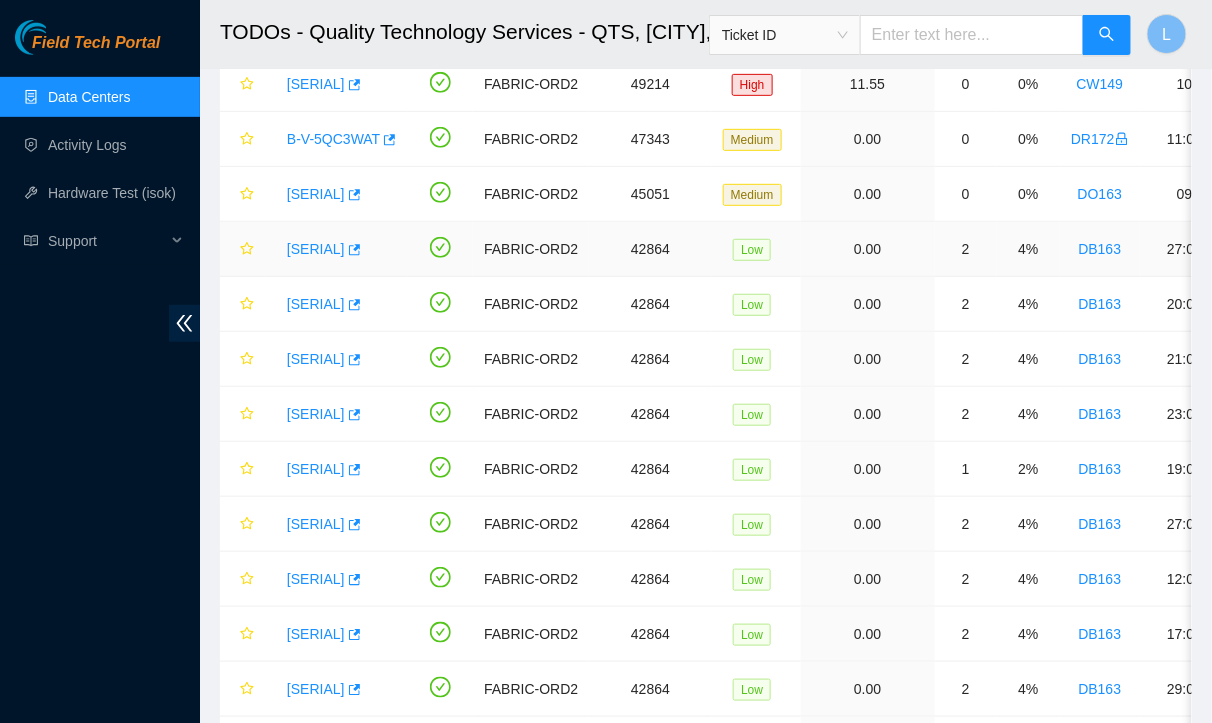 click on "[LICENSE_PLATE]" at bounding box center [316, 249] 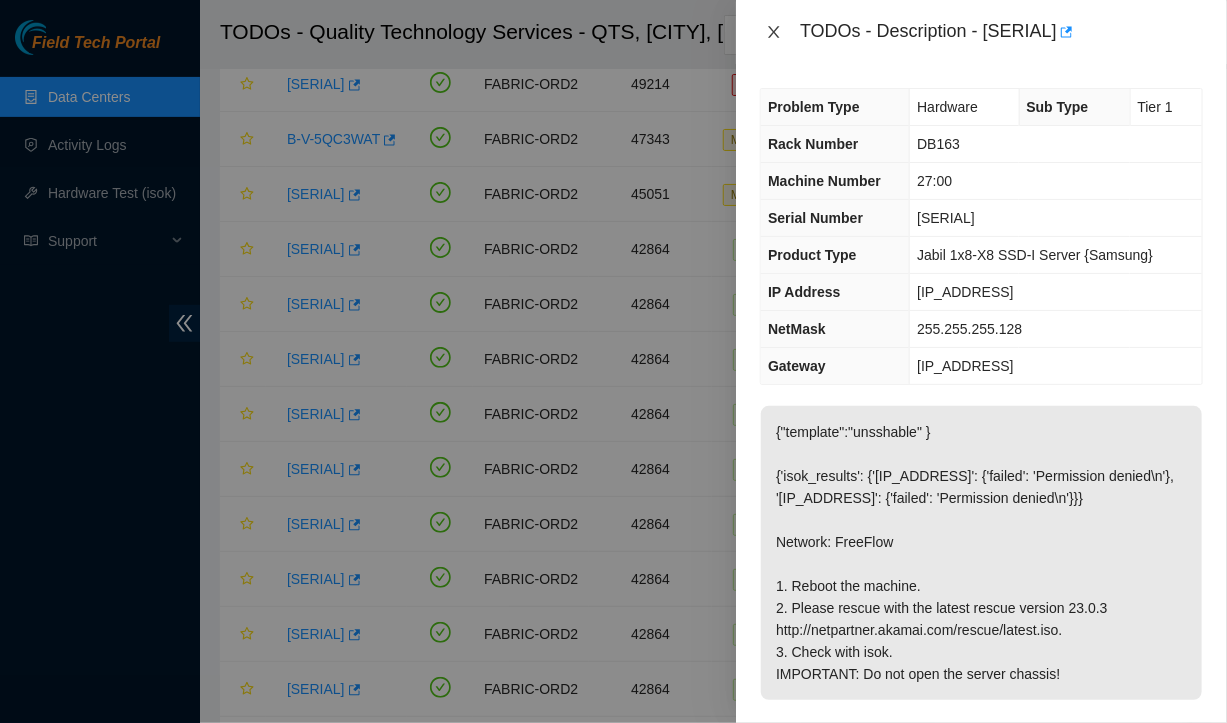 click 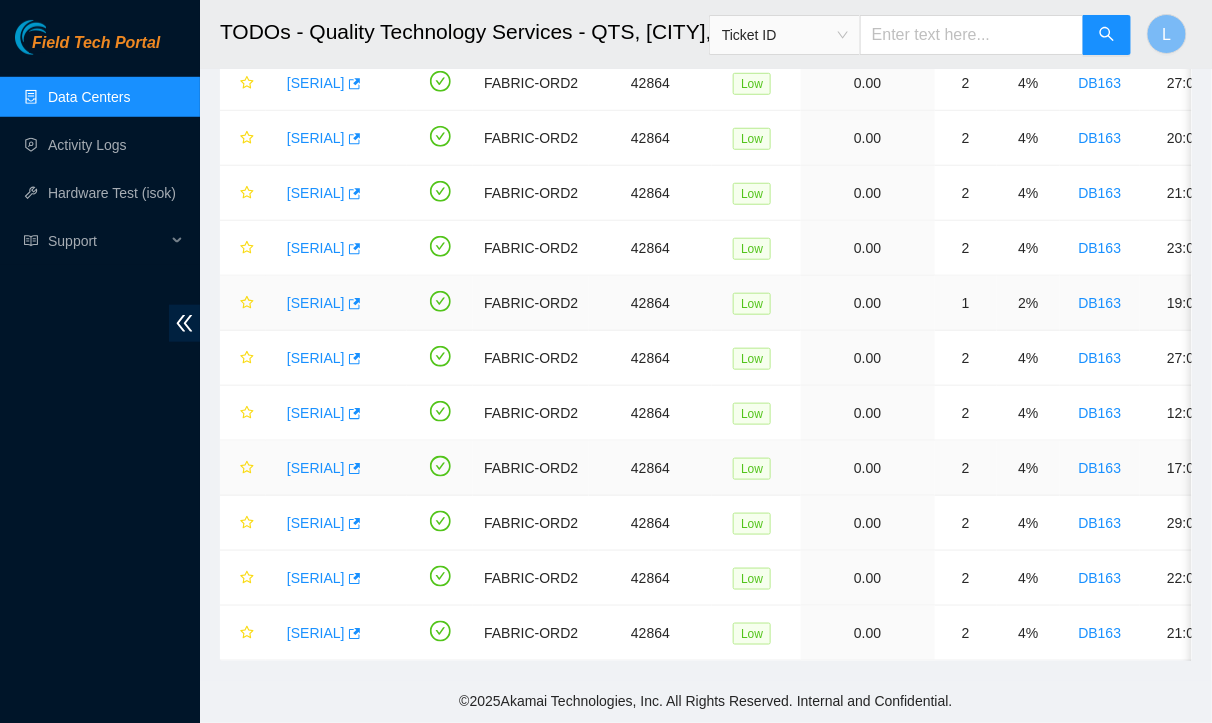 scroll, scrollTop: 0, scrollLeft: 0, axis: both 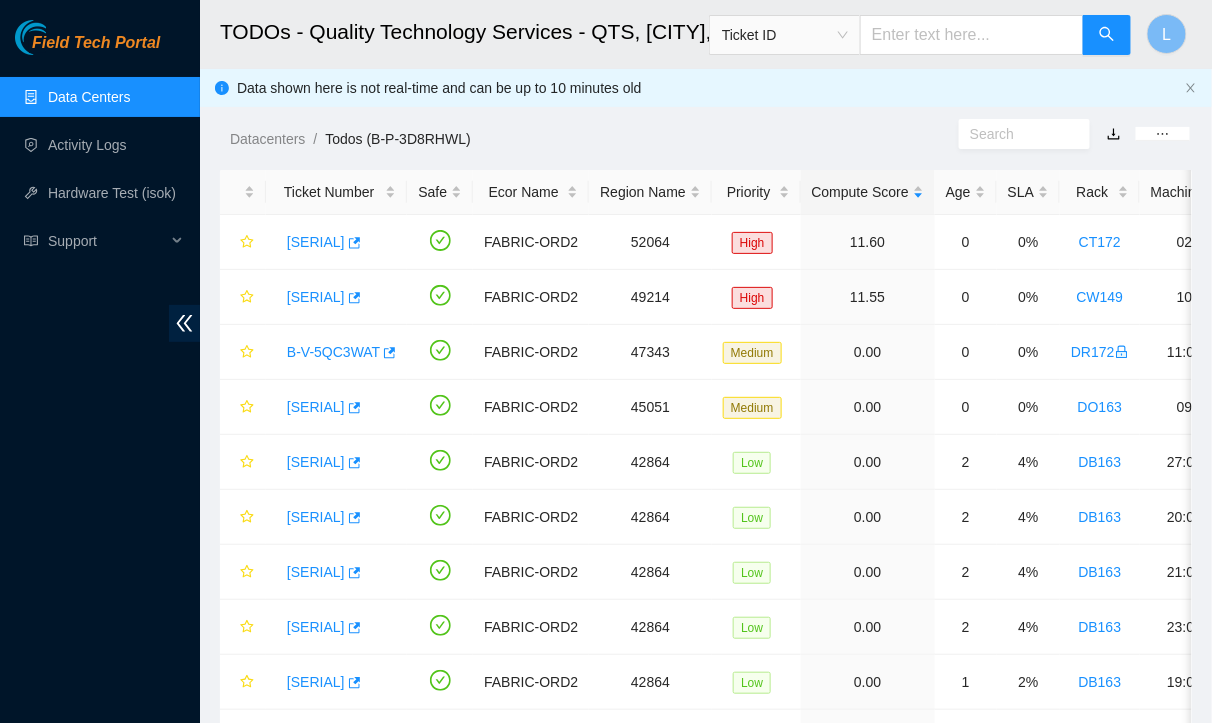 click on "Field Tech Portal" at bounding box center (96, 43) 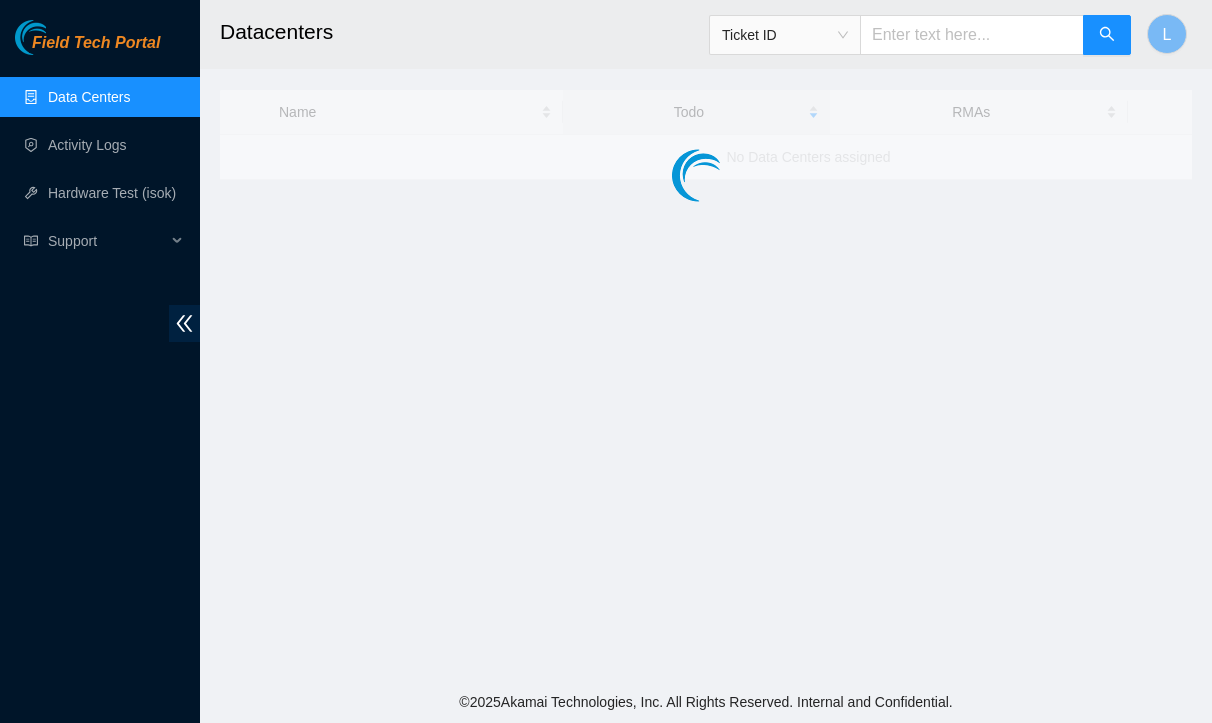 scroll, scrollTop: 0, scrollLeft: 0, axis: both 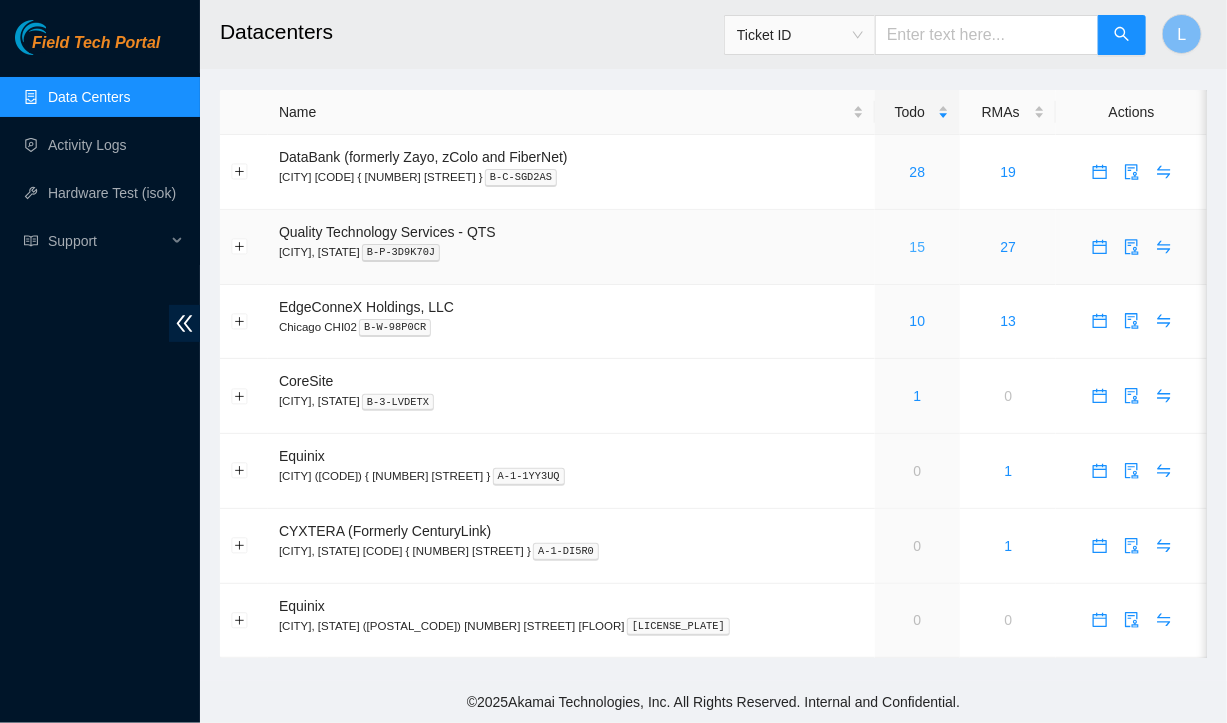 click on "15" at bounding box center (918, 247) 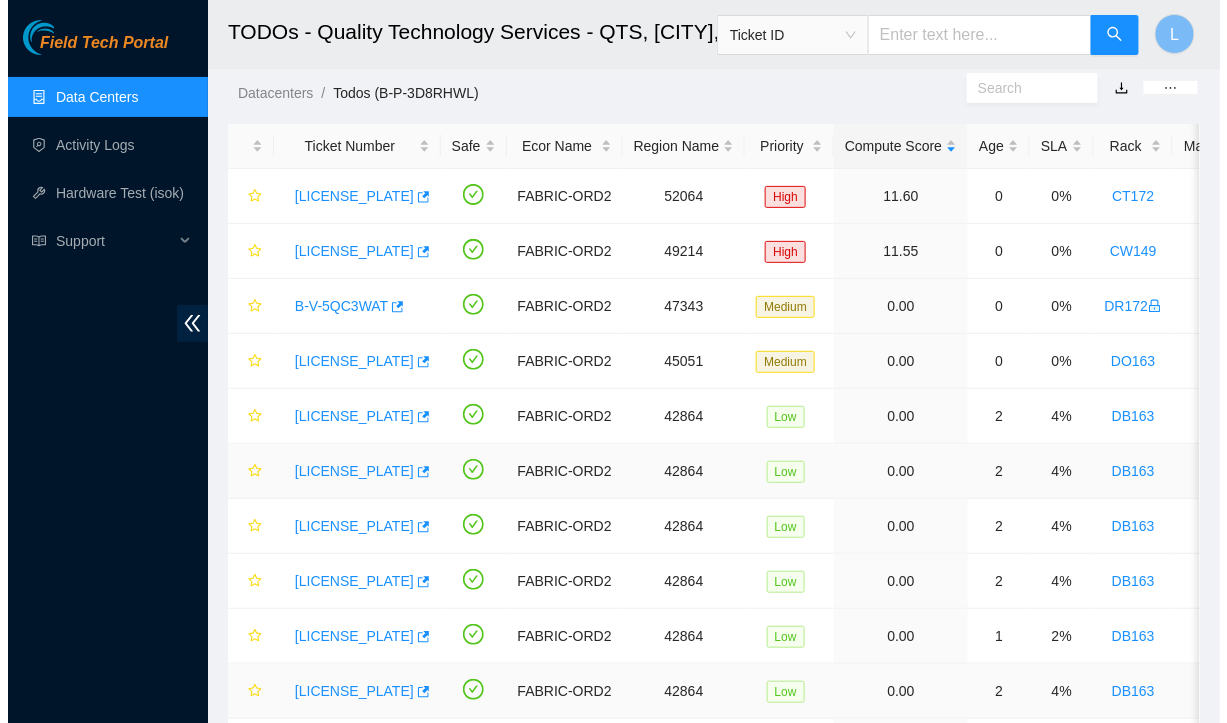 scroll, scrollTop: 46, scrollLeft: 0, axis: vertical 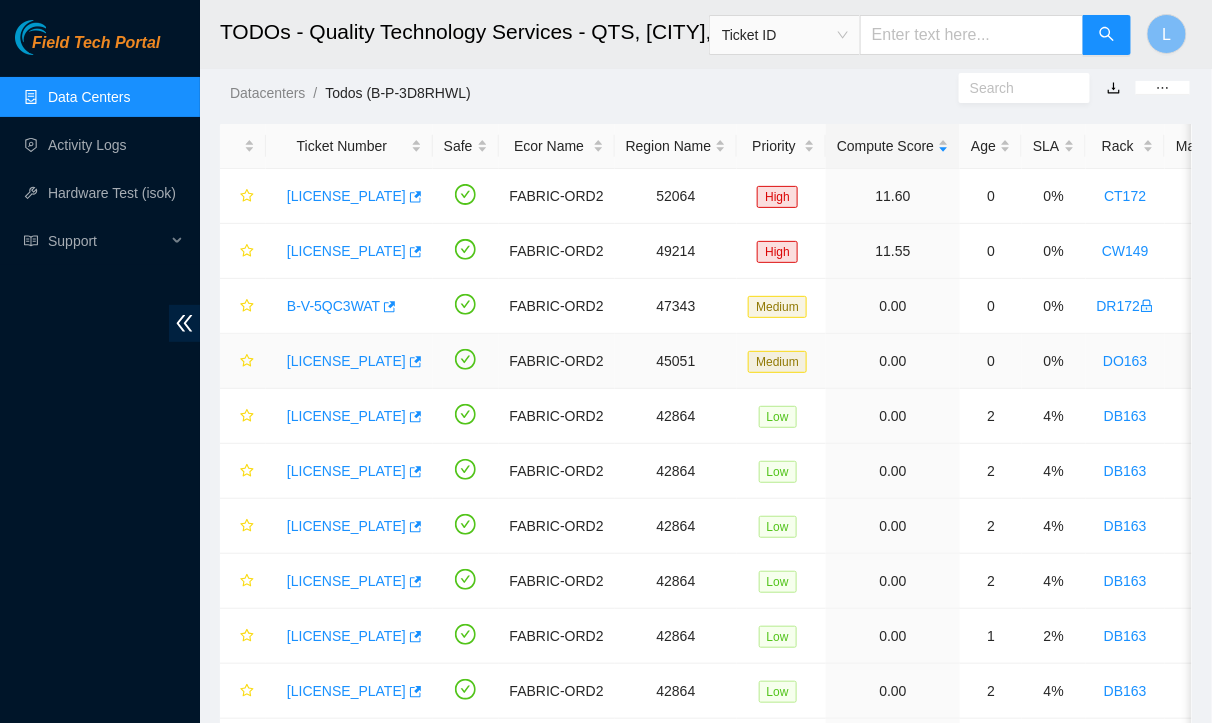 click on "[LICENSE_PLATE]" at bounding box center (346, 361) 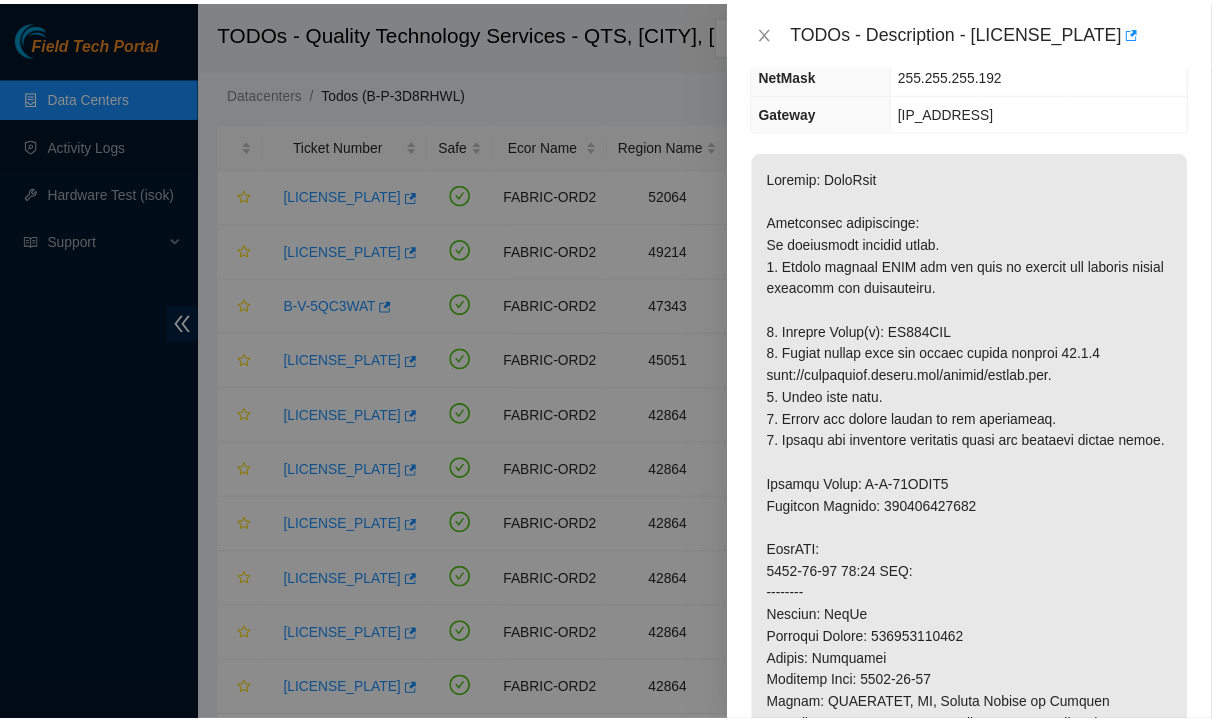 scroll, scrollTop: 253, scrollLeft: 0, axis: vertical 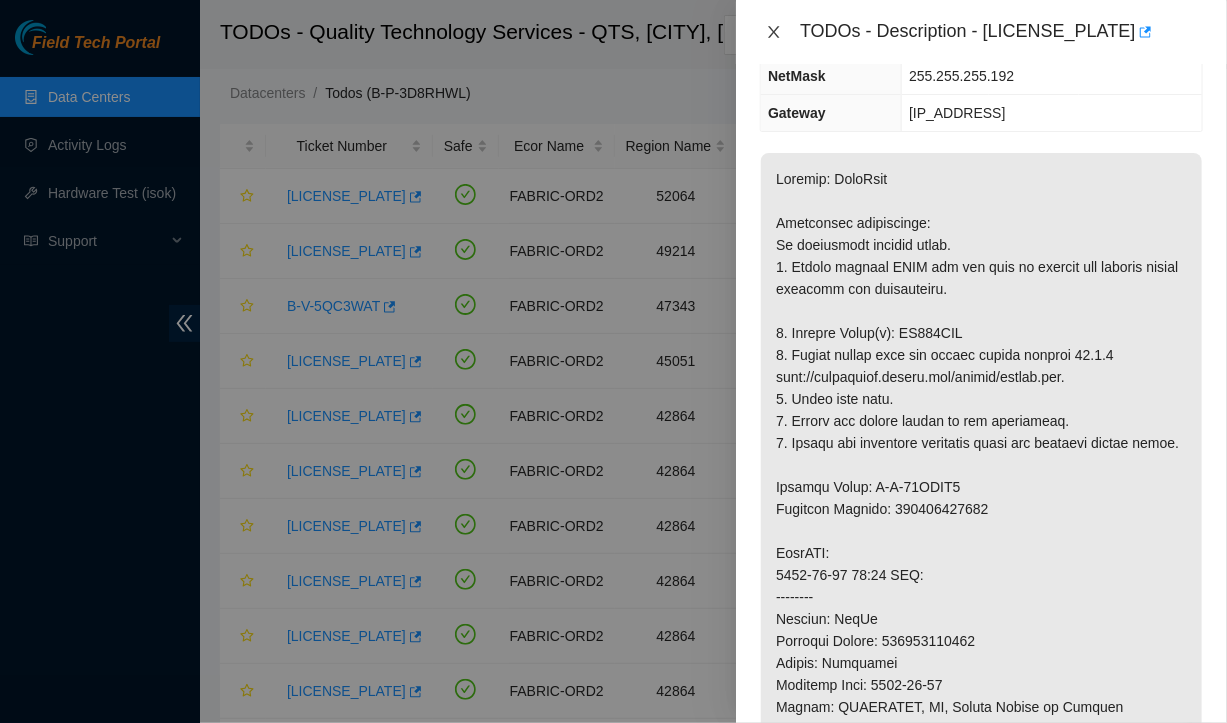 click 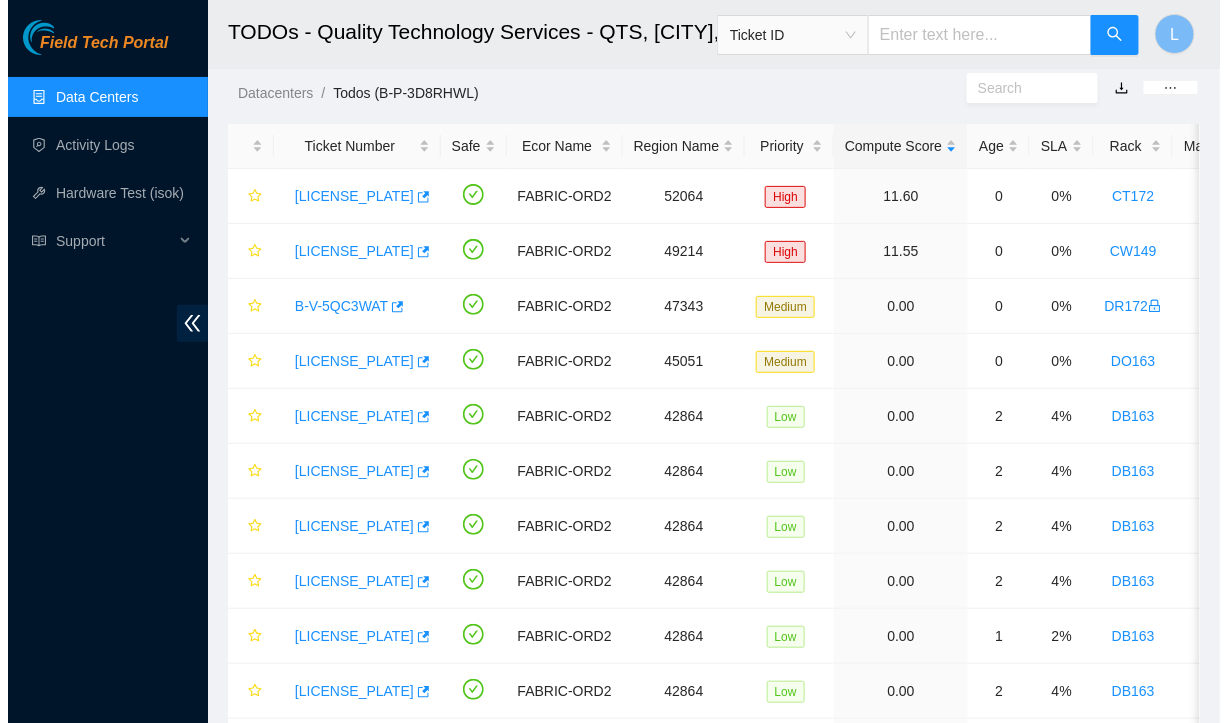 scroll, scrollTop: 319, scrollLeft: 0, axis: vertical 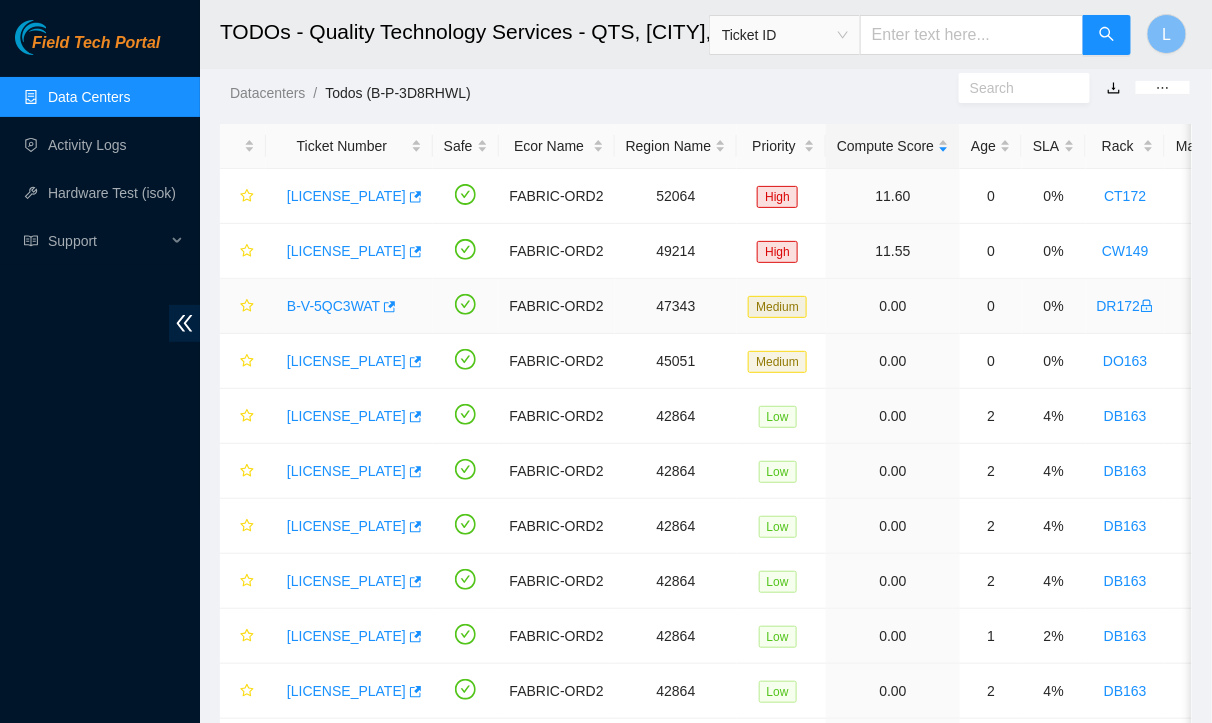 click on "B-V-5QC3WAT" at bounding box center (333, 306) 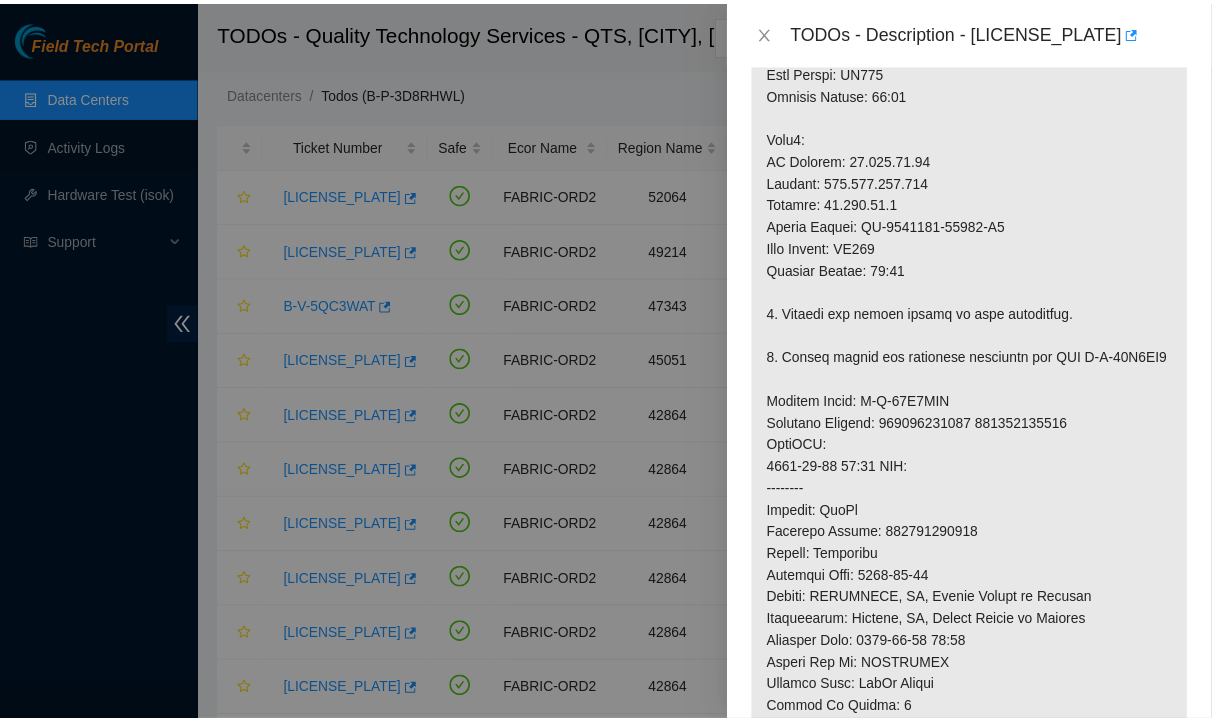 scroll, scrollTop: 0, scrollLeft: 0, axis: both 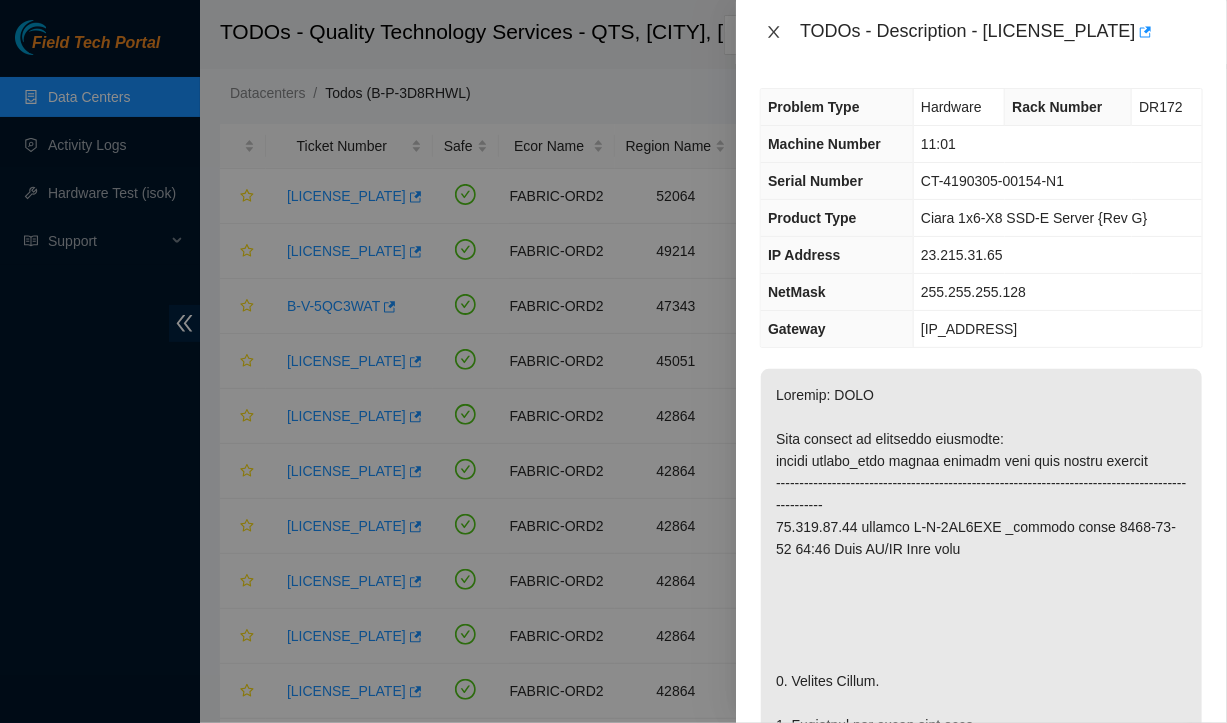 click 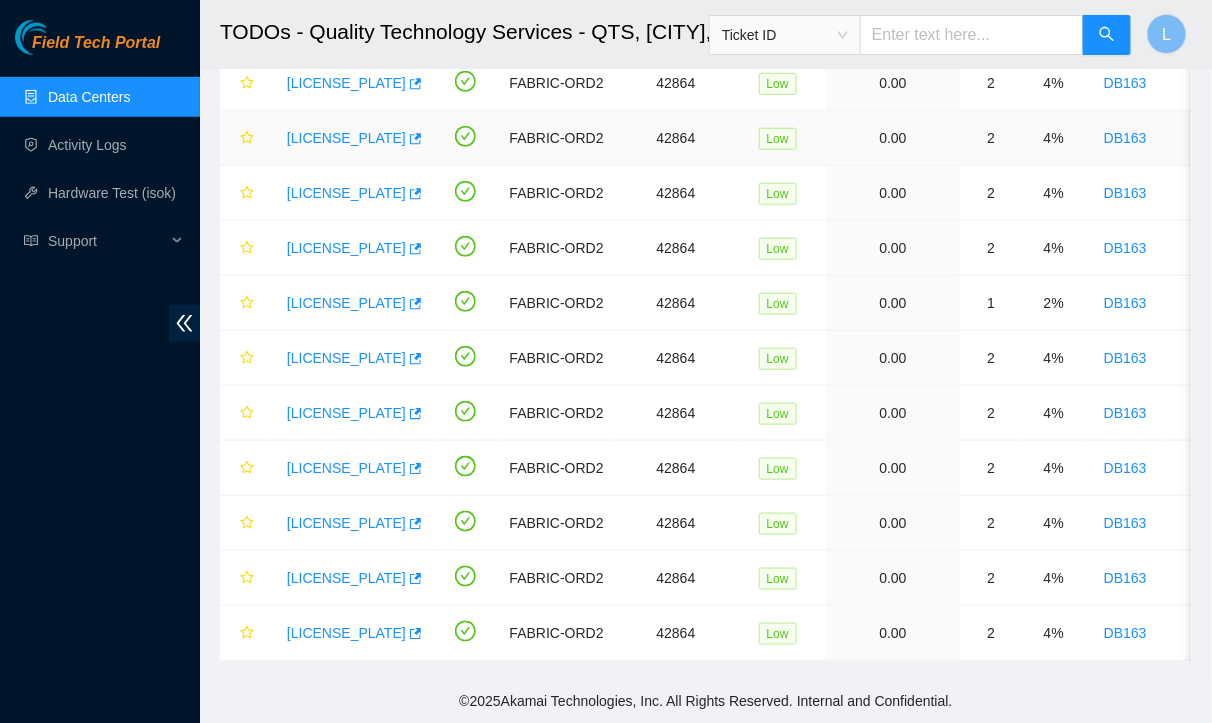 scroll, scrollTop: 0, scrollLeft: 0, axis: both 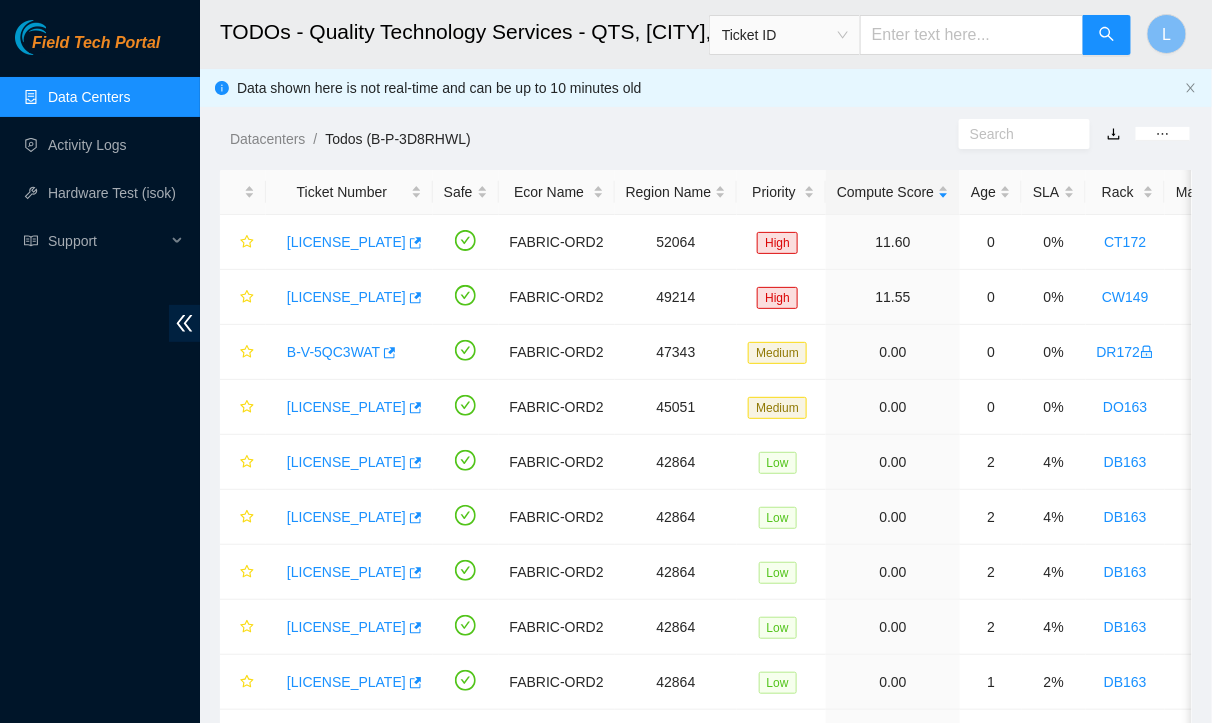 click on "Field Tech Portal" at bounding box center [96, 43] 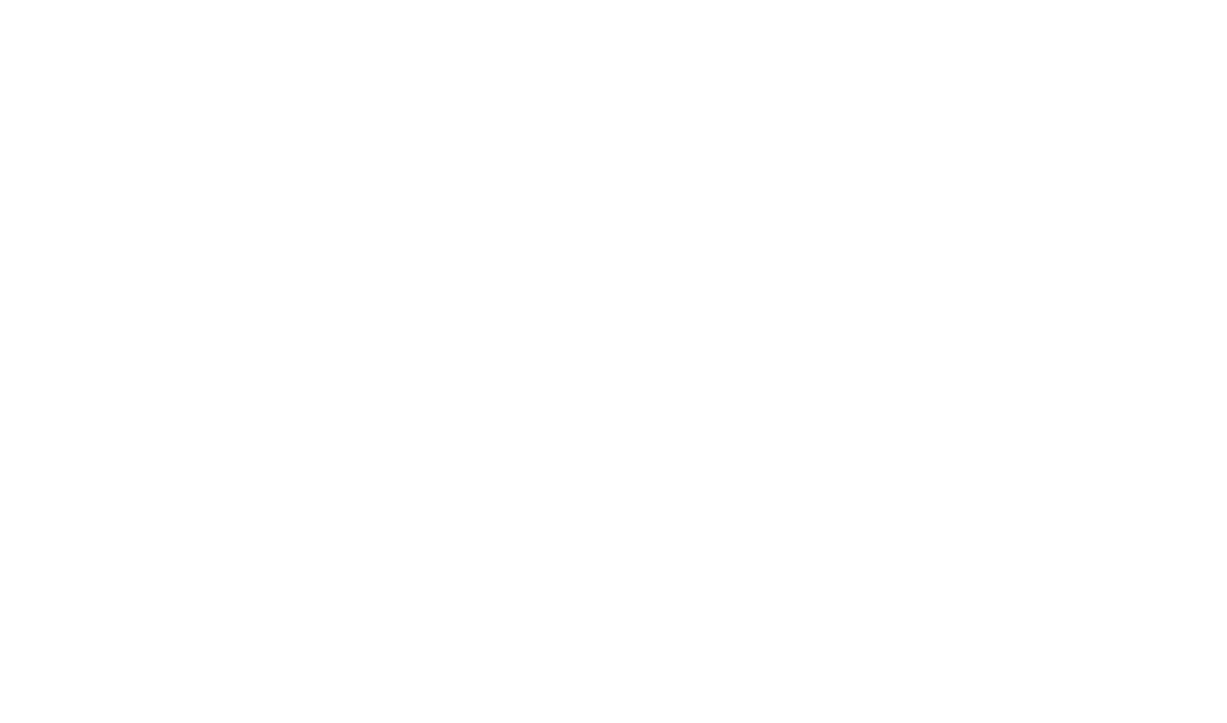 scroll, scrollTop: 0, scrollLeft: 0, axis: both 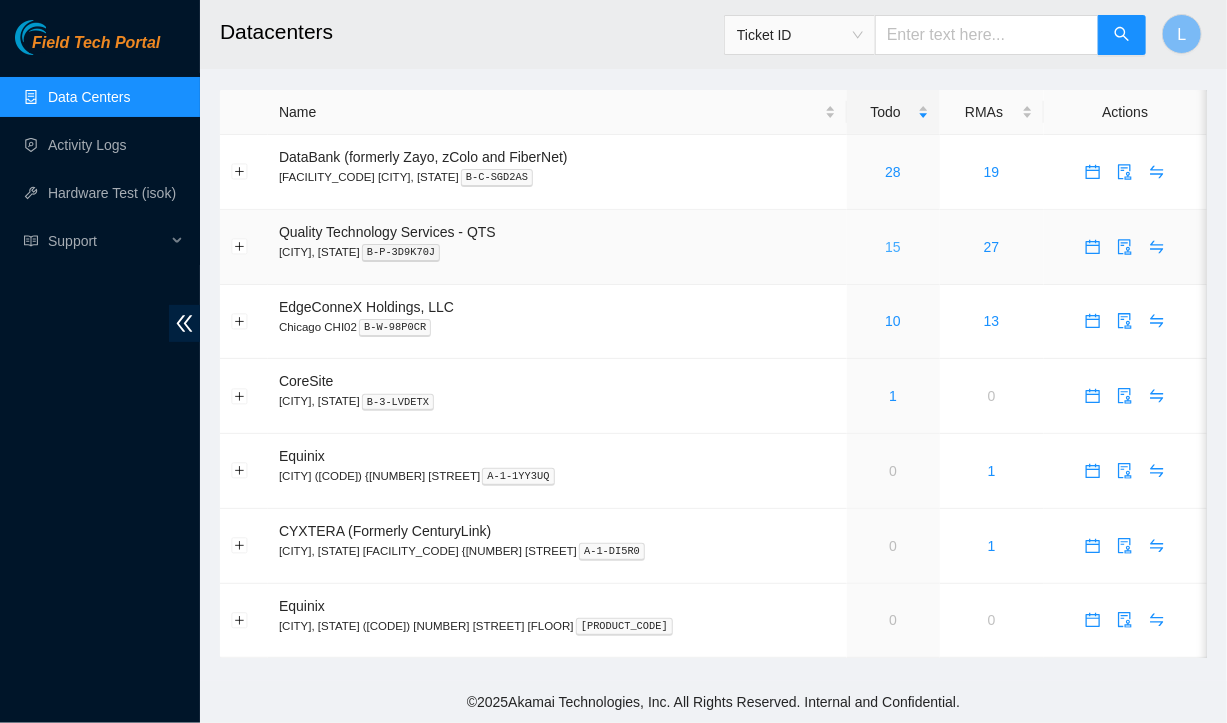 click on "15" at bounding box center [893, 247] 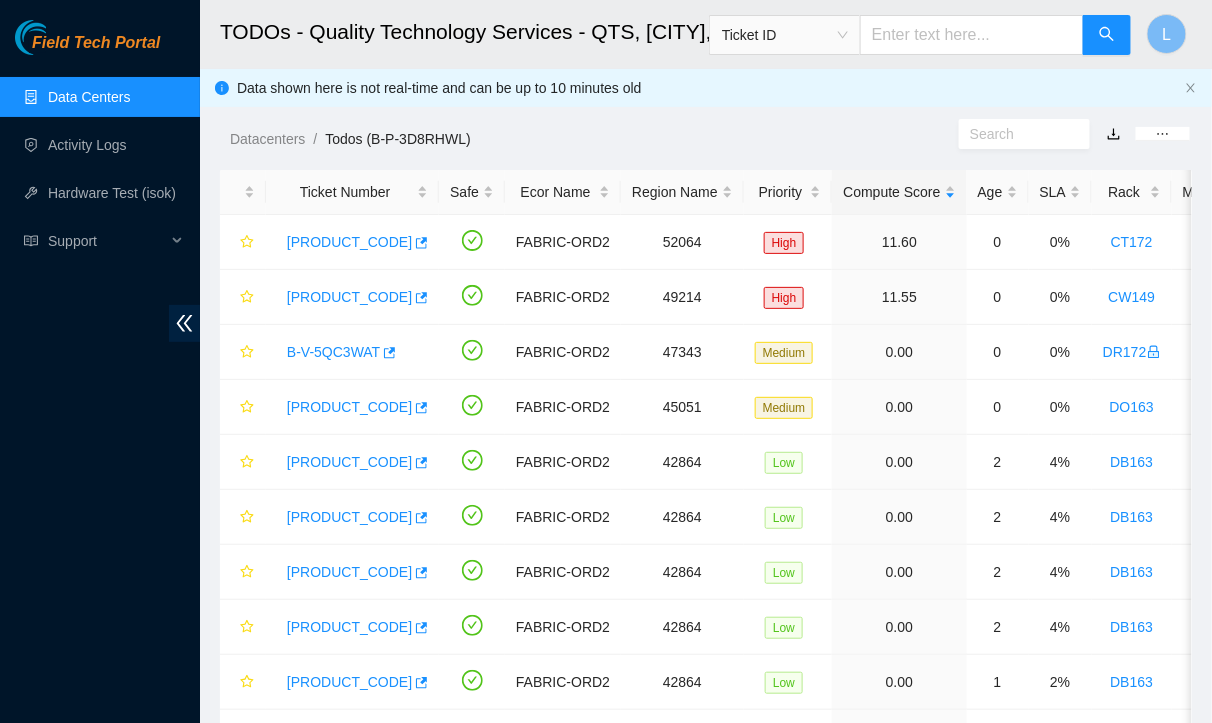 click on "Datacenters / Todos (B-P-3D8RHWL) /" at bounding box center [594, 139] 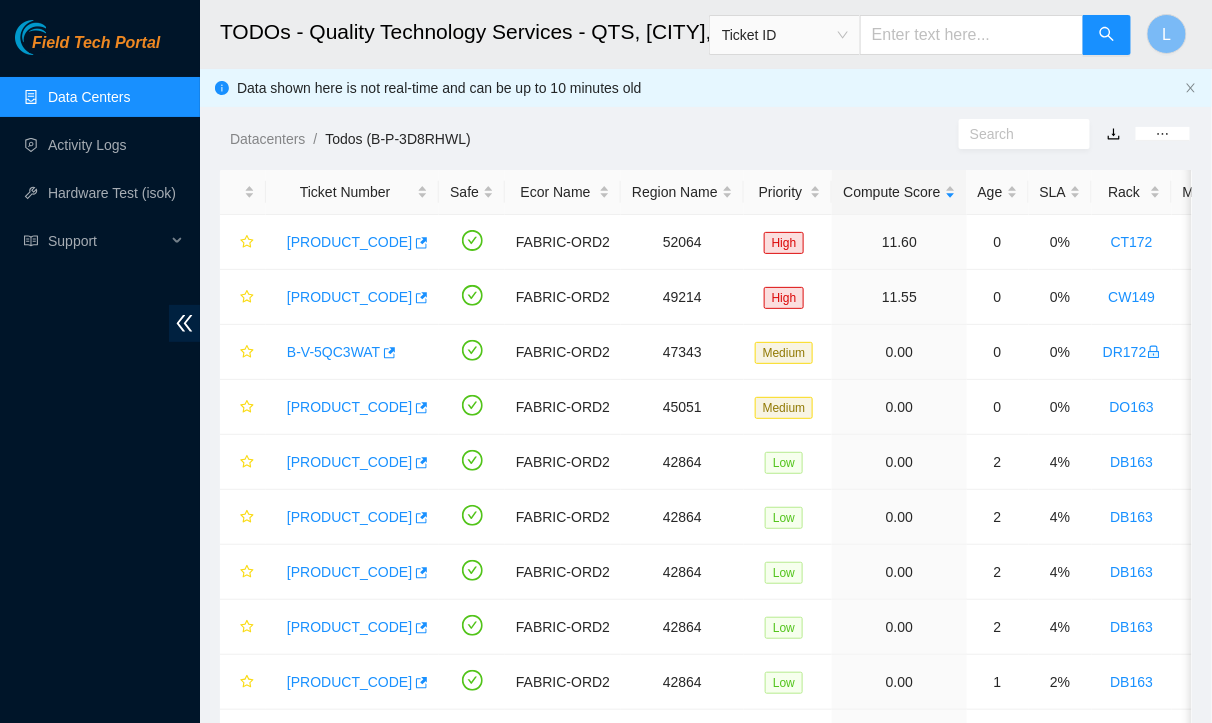 click on "Field Tech Portal Data Centers Activity Logs Hardware Test (isok) Support" at bounding box center (100, 371) 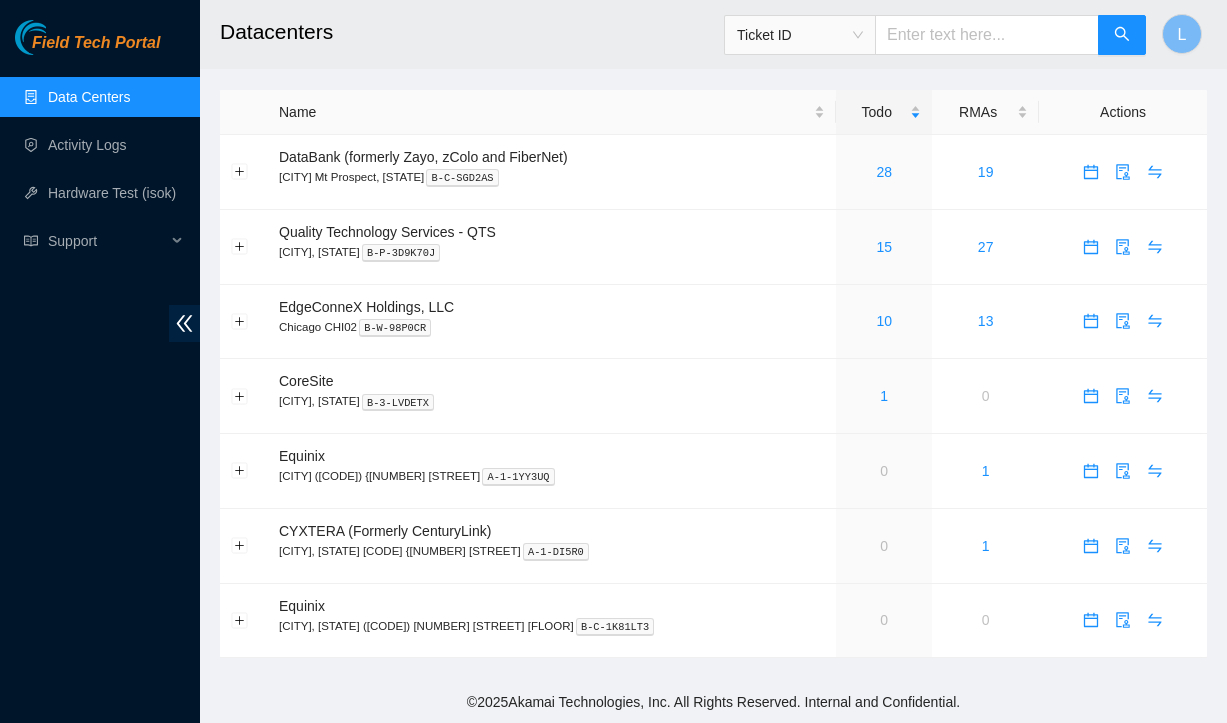 scroll, scrollTop: 0, scrollLeft: 0, axis: both 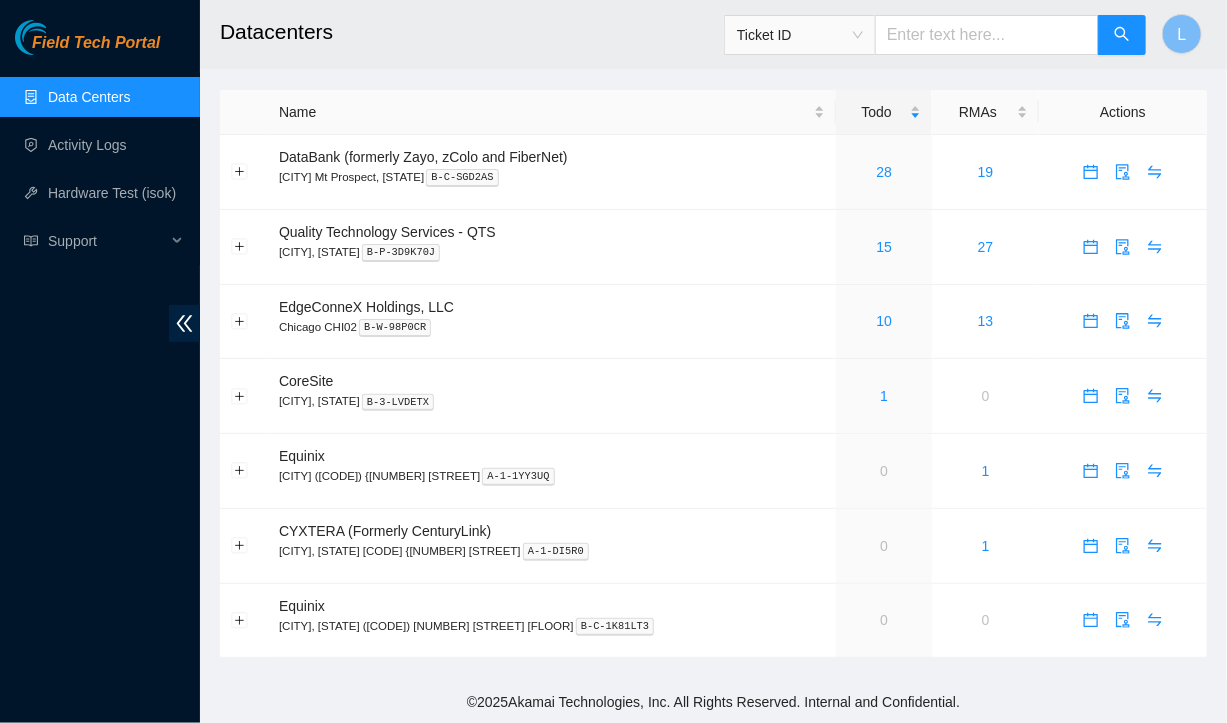 click on "Field Tech Portal Data Centers Activity Logs Hardware Test (isok) Support" at bounding box center [100, 371] 